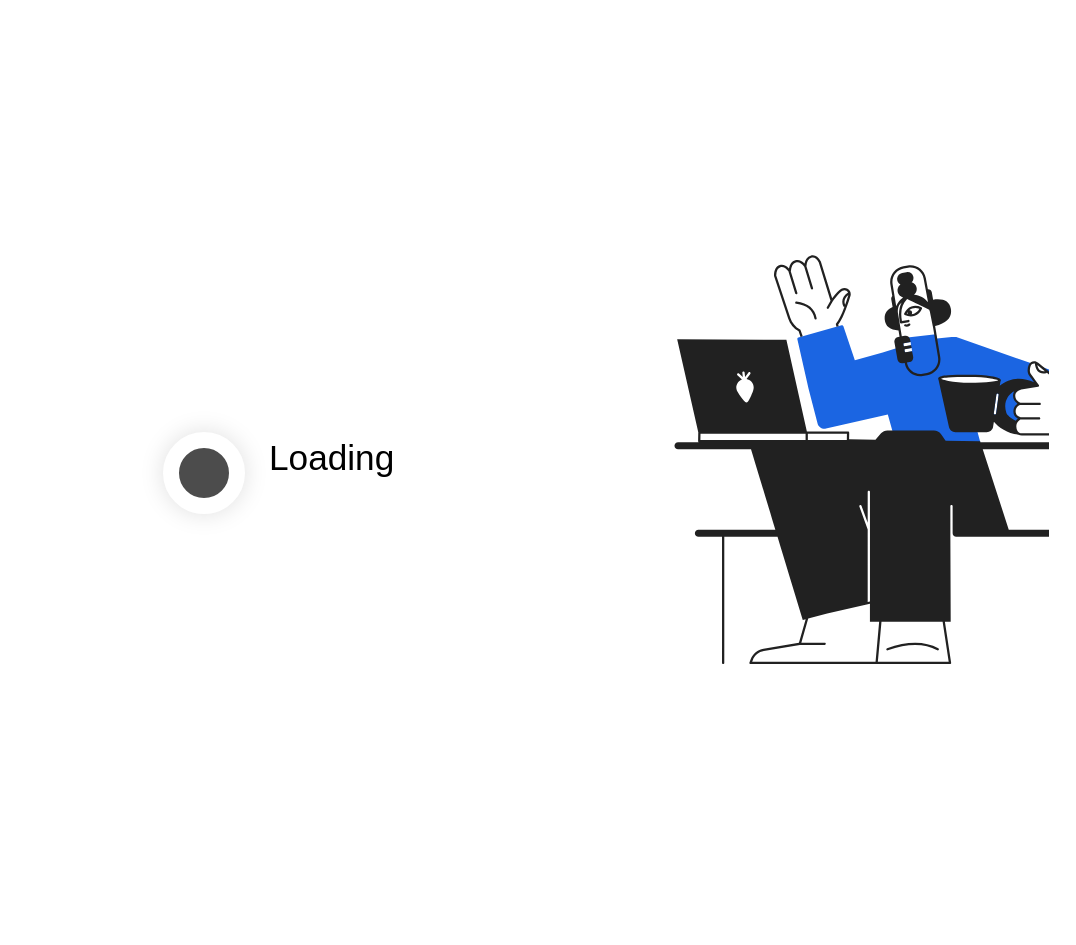 scroll, scrollTop: 0, scrollLeft: 0, axis: both 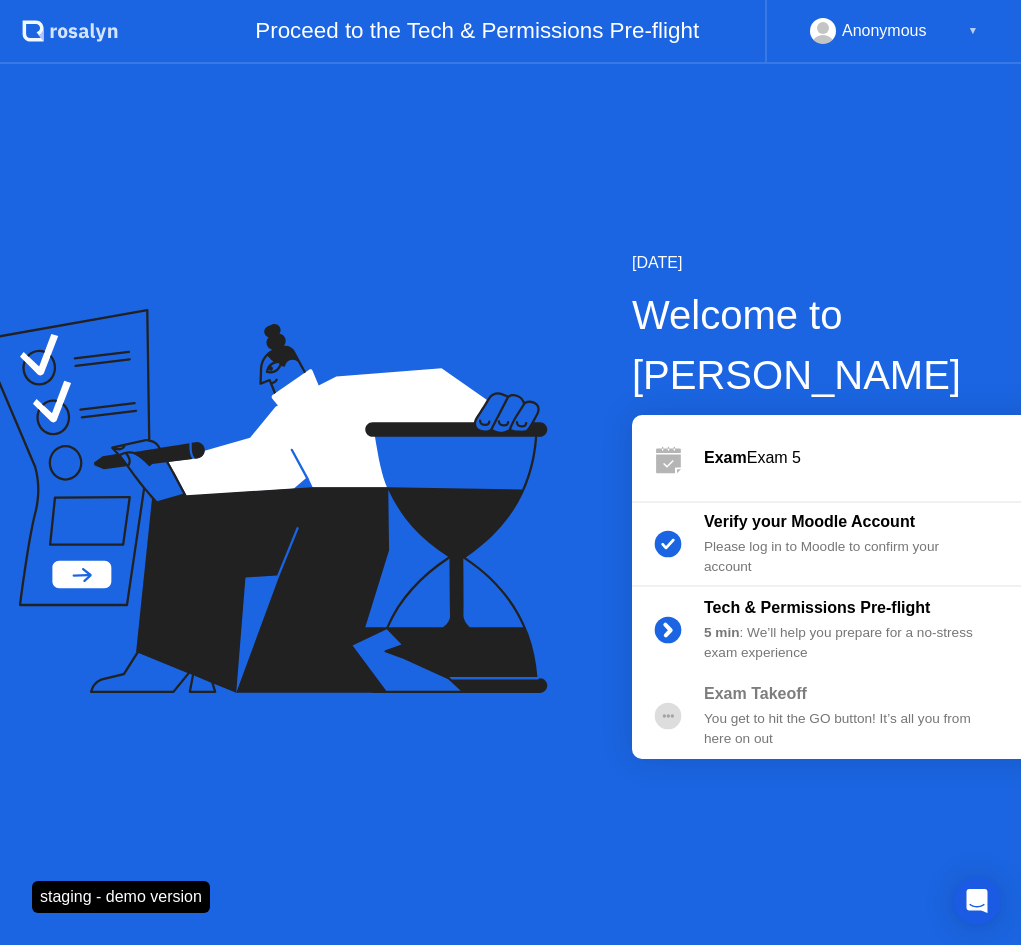 click on "Let's Go" 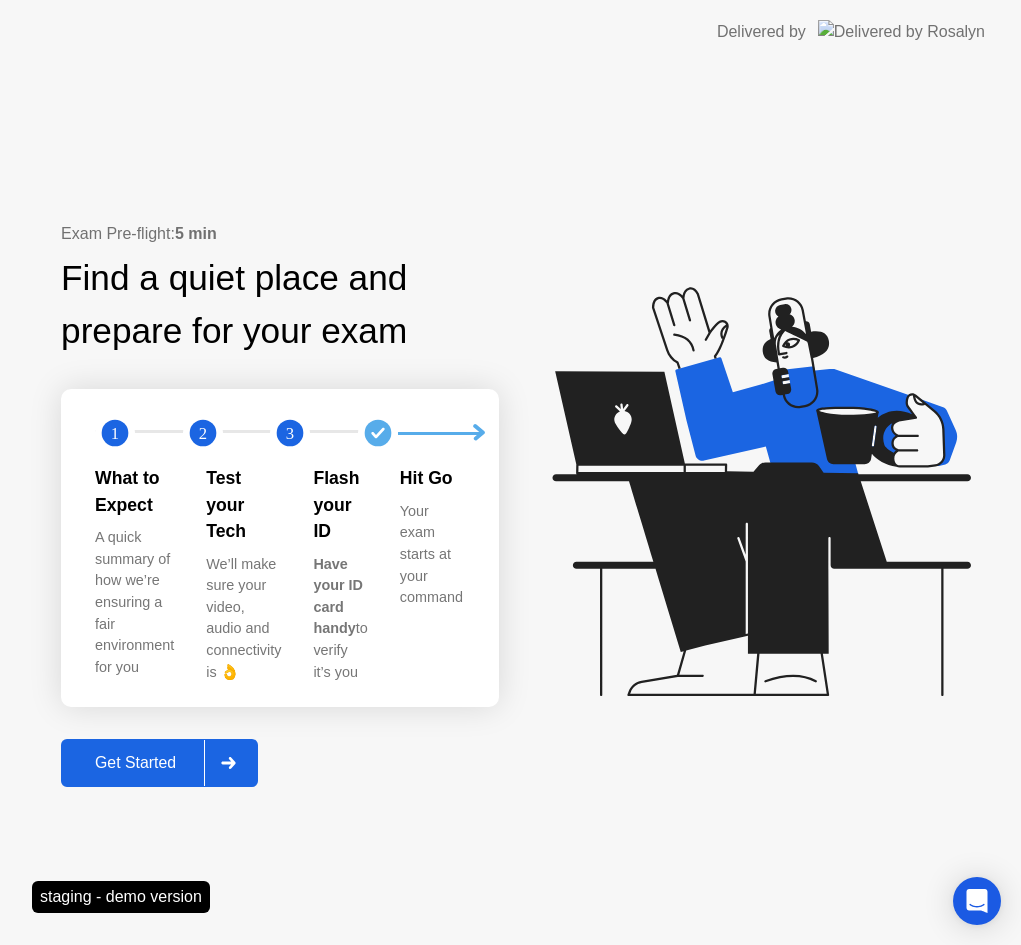 click 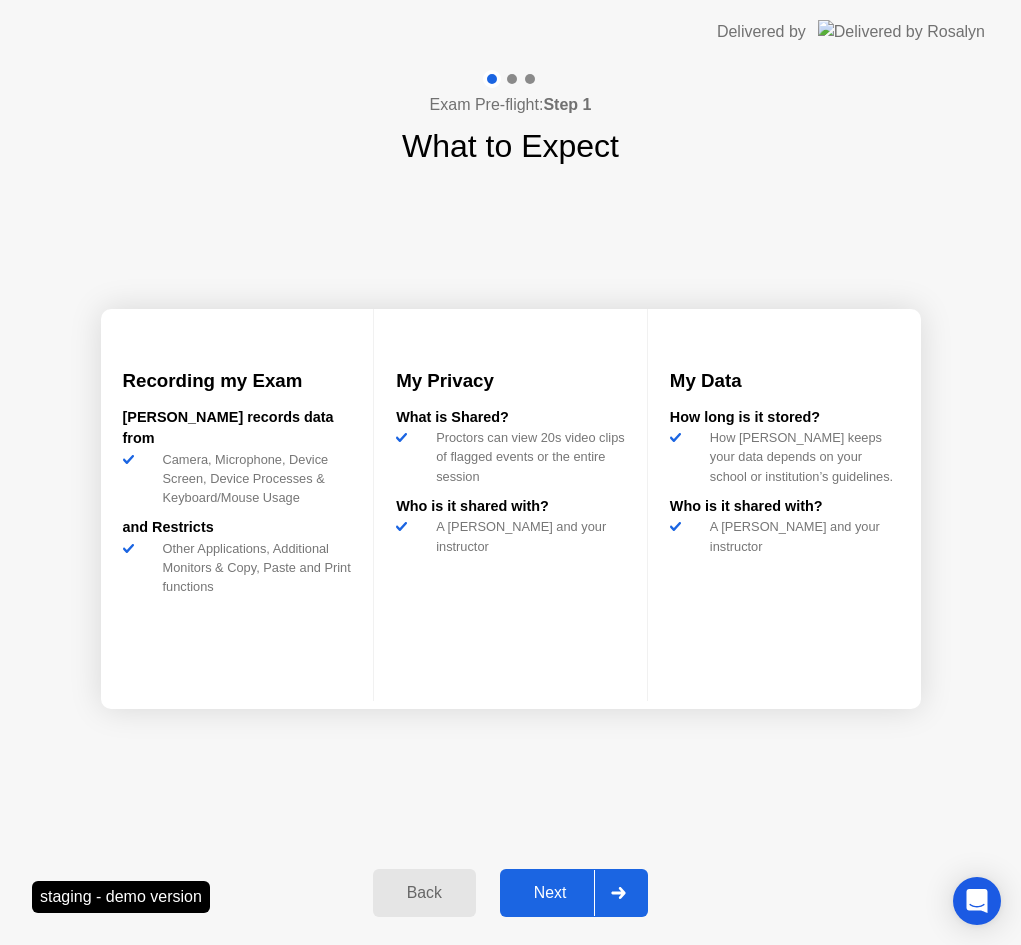 click on "Next" 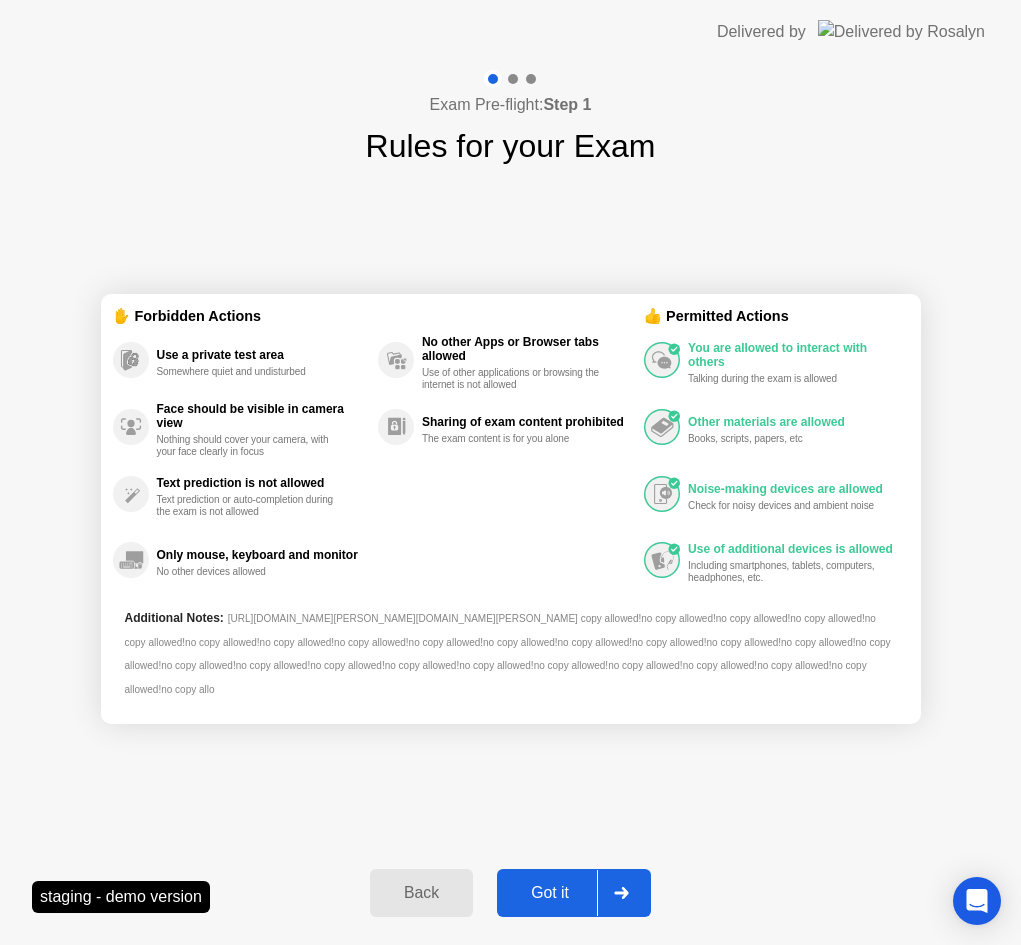 click on "Got it" 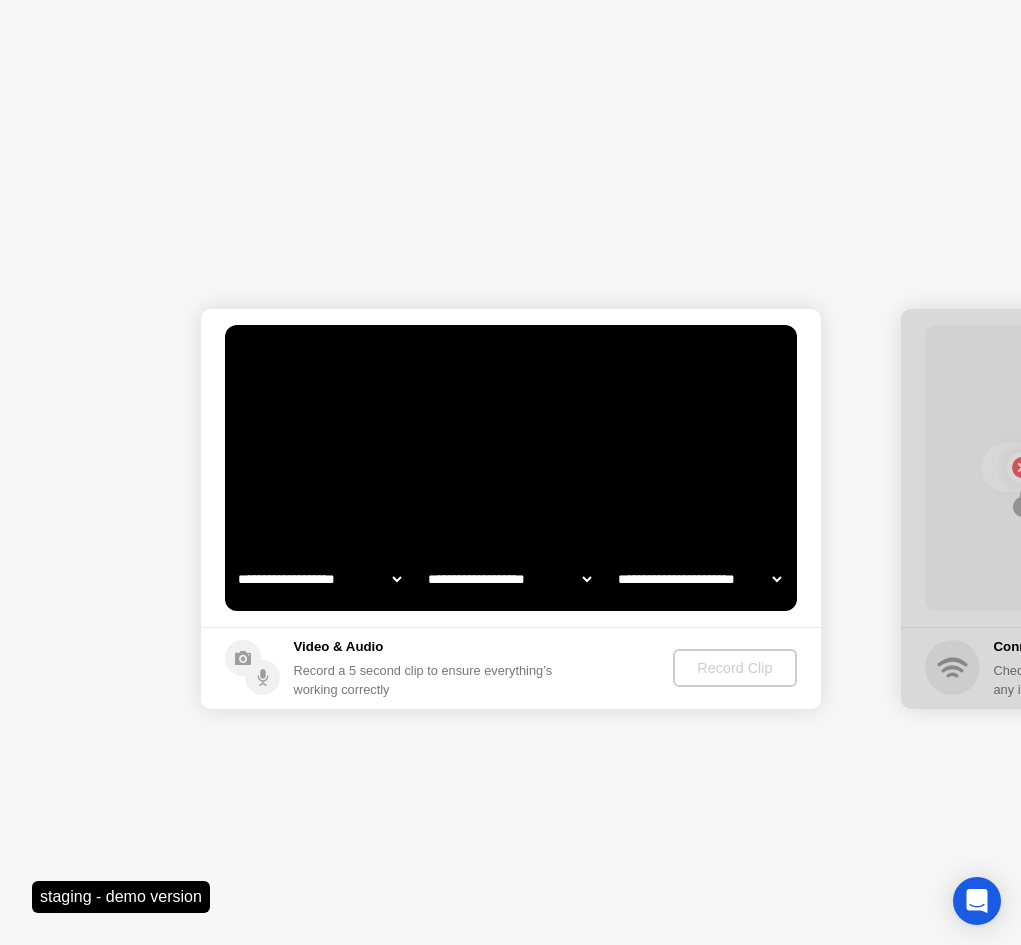 select on "**********" 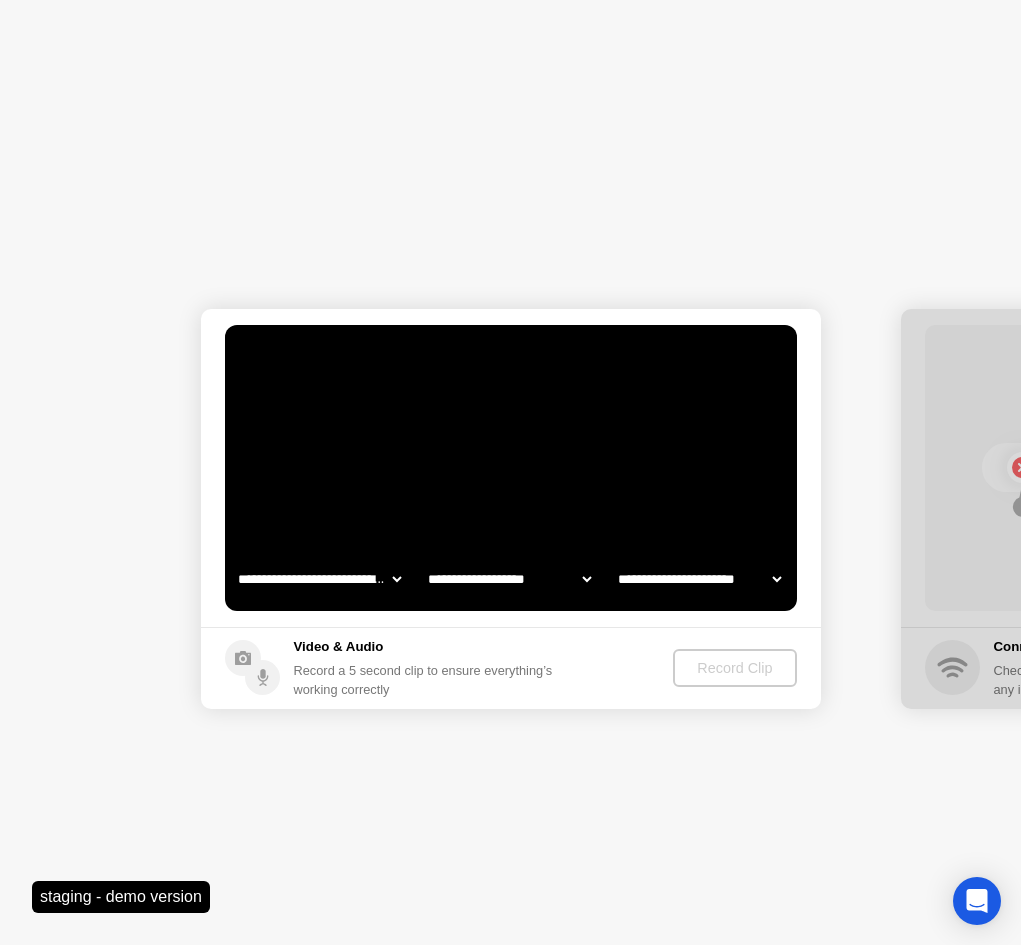 select on "*******" 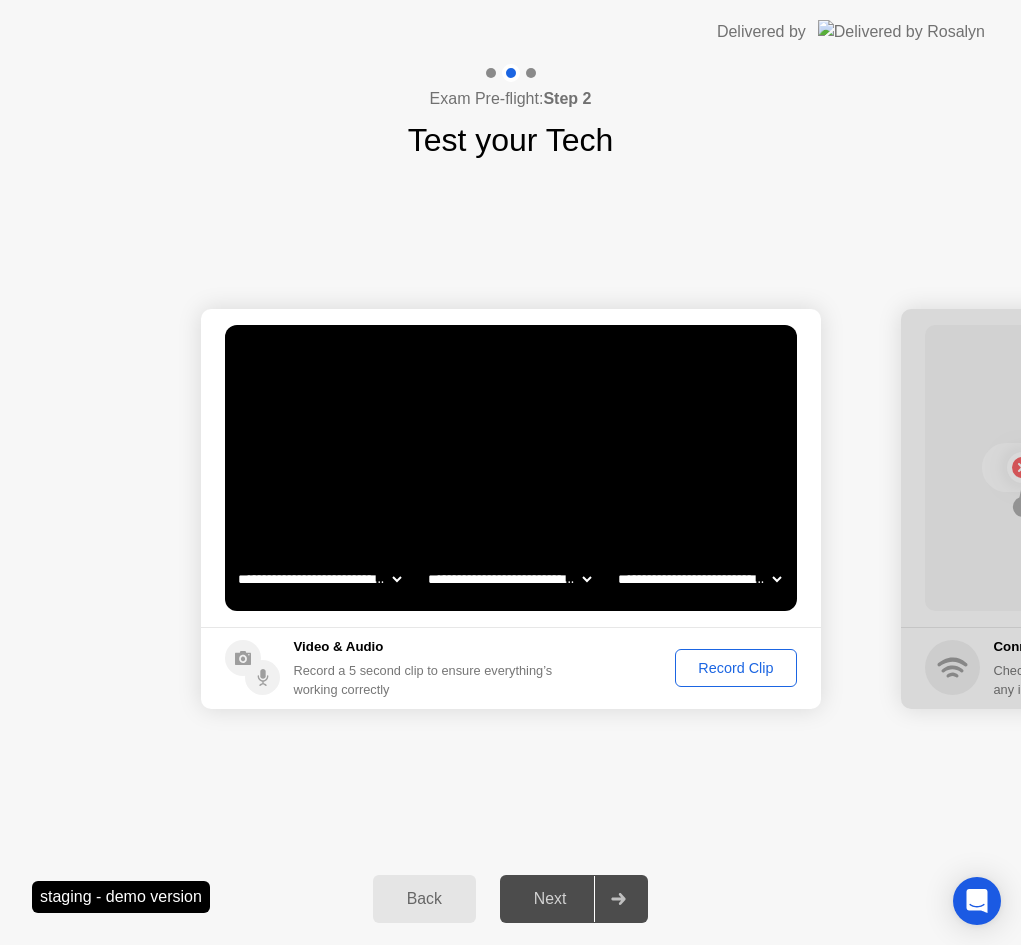 click on "Record Clip" 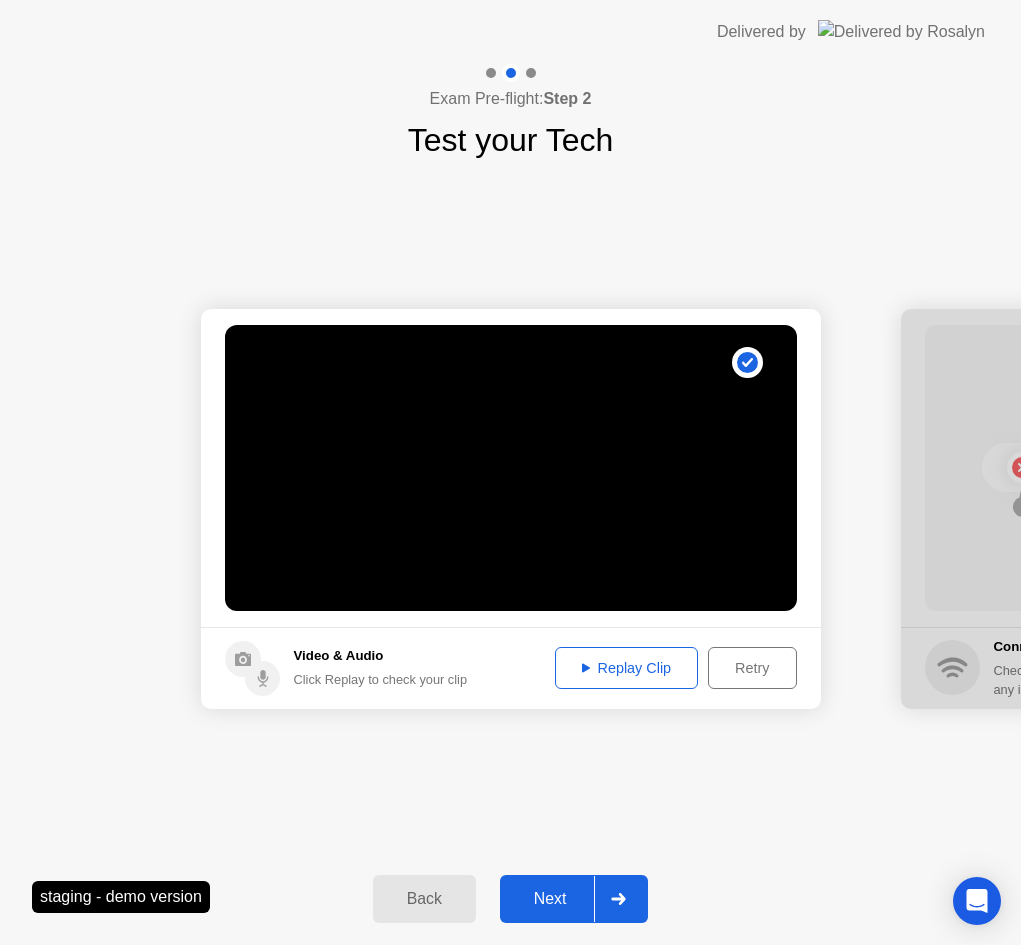click on "Back Next" 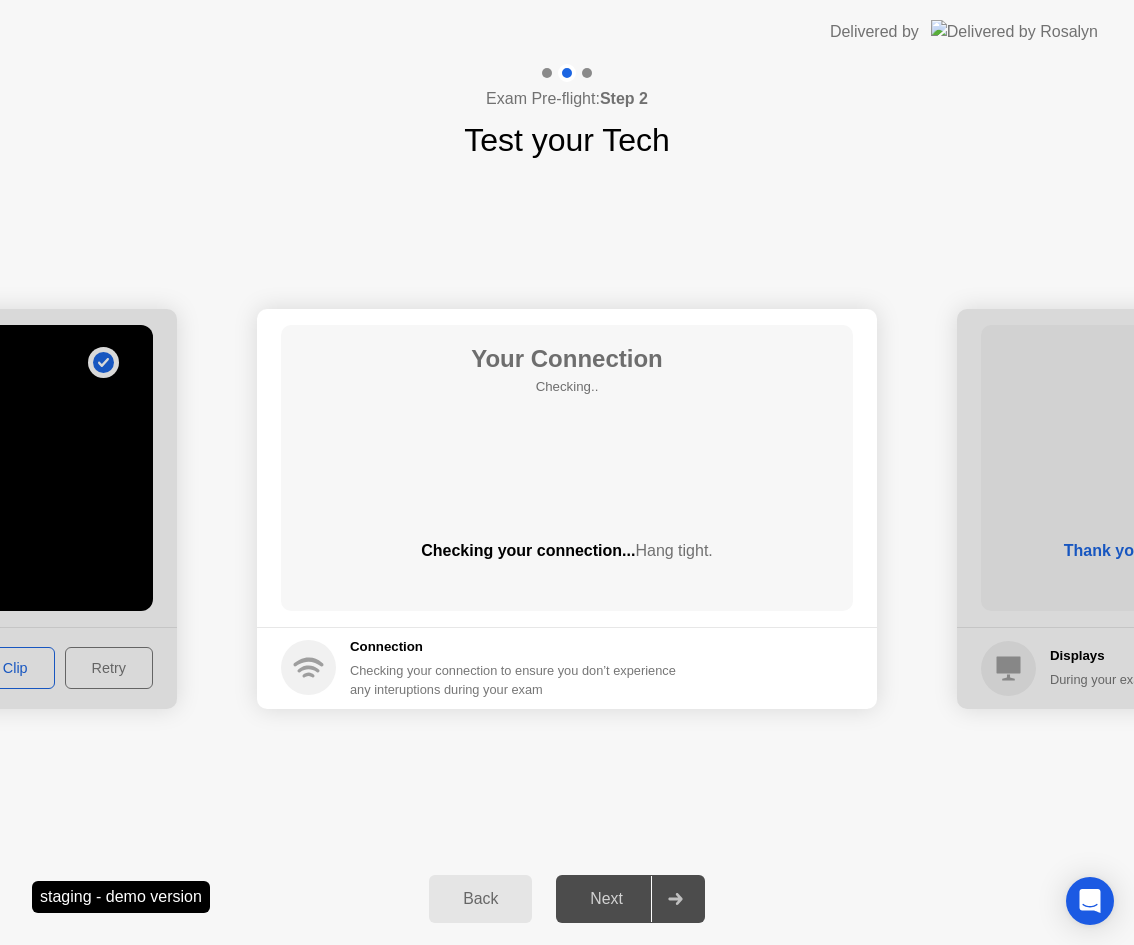click 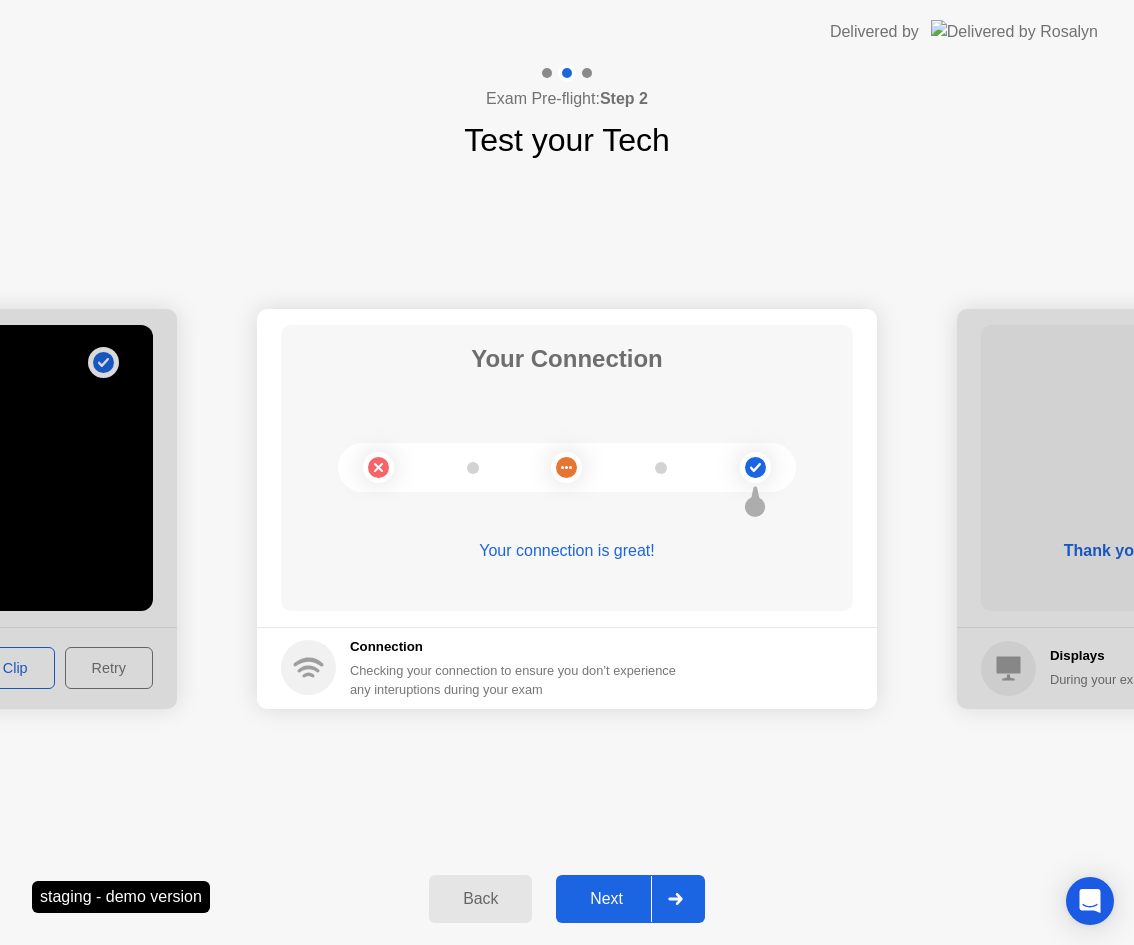click on "Next" 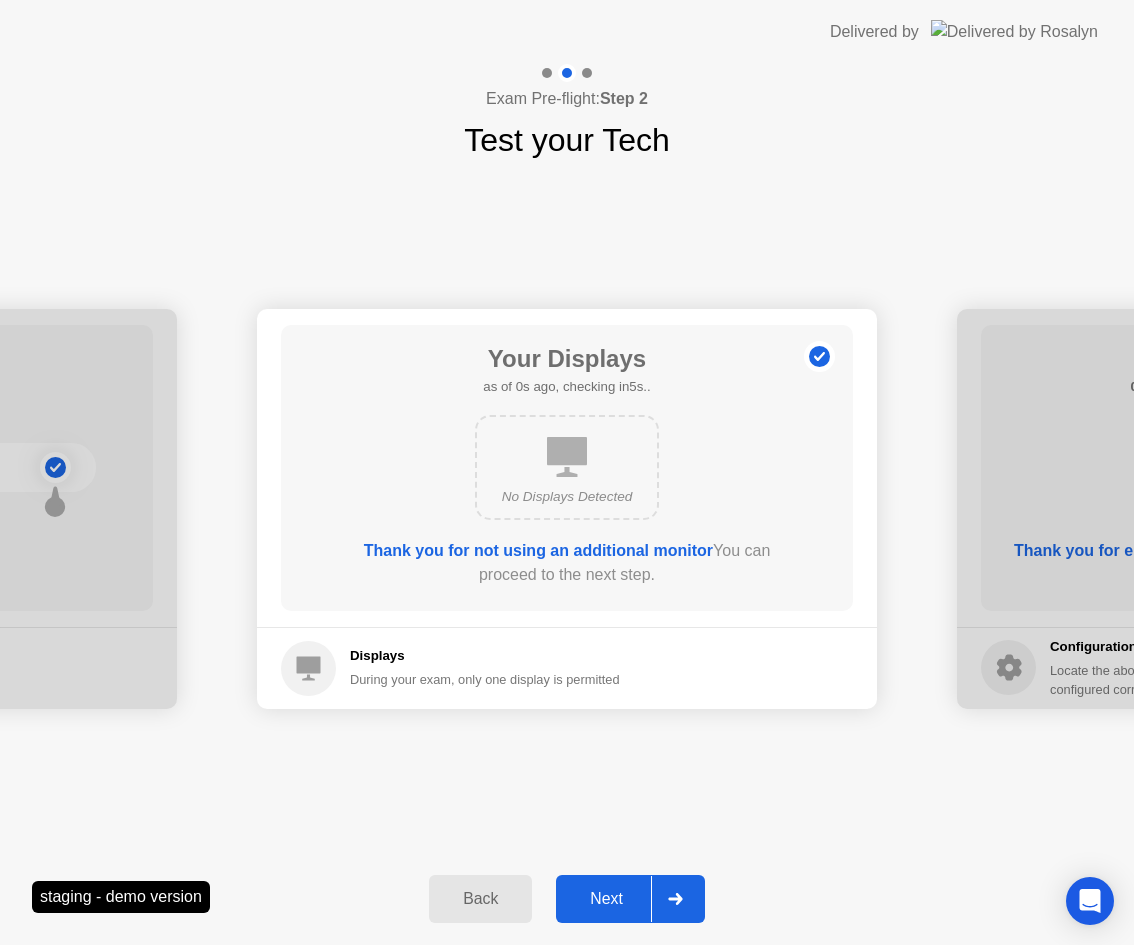 click on "Next" 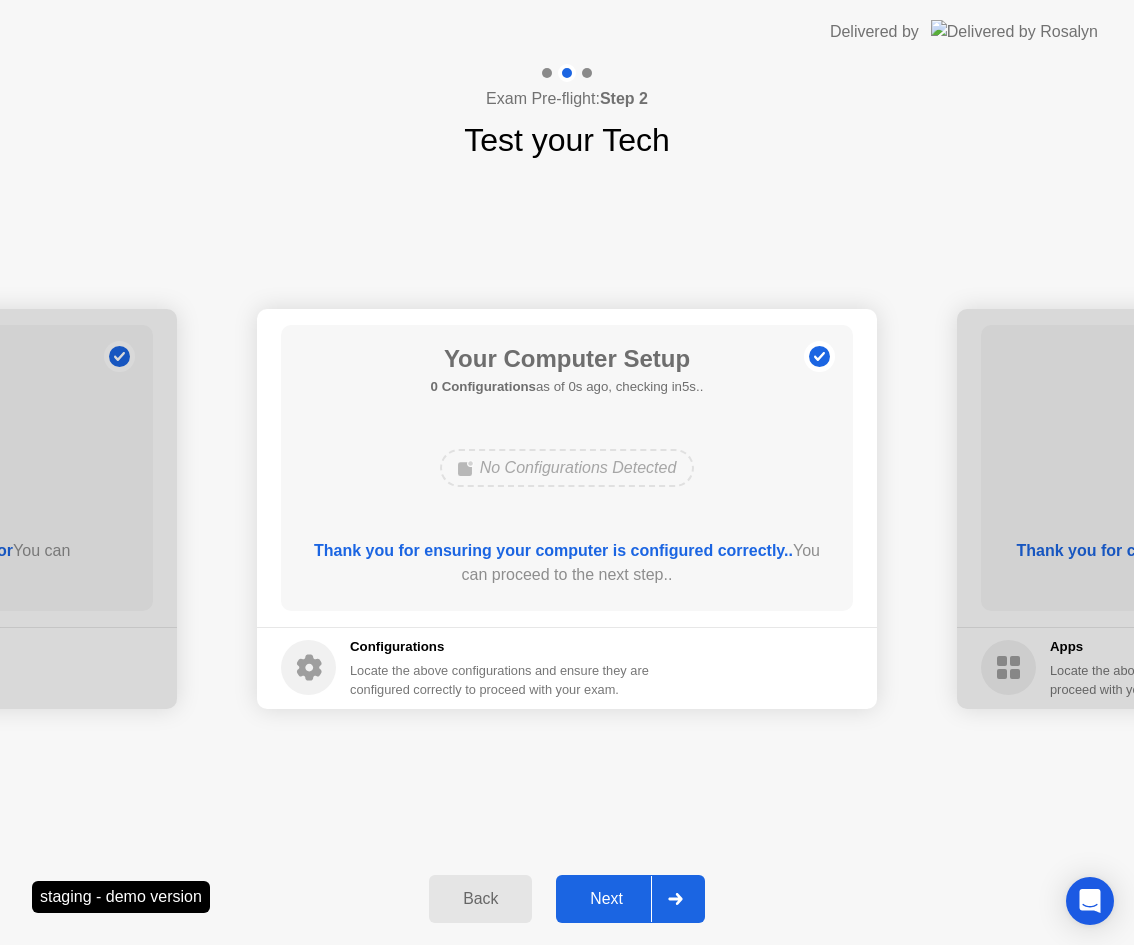 click on "Next" 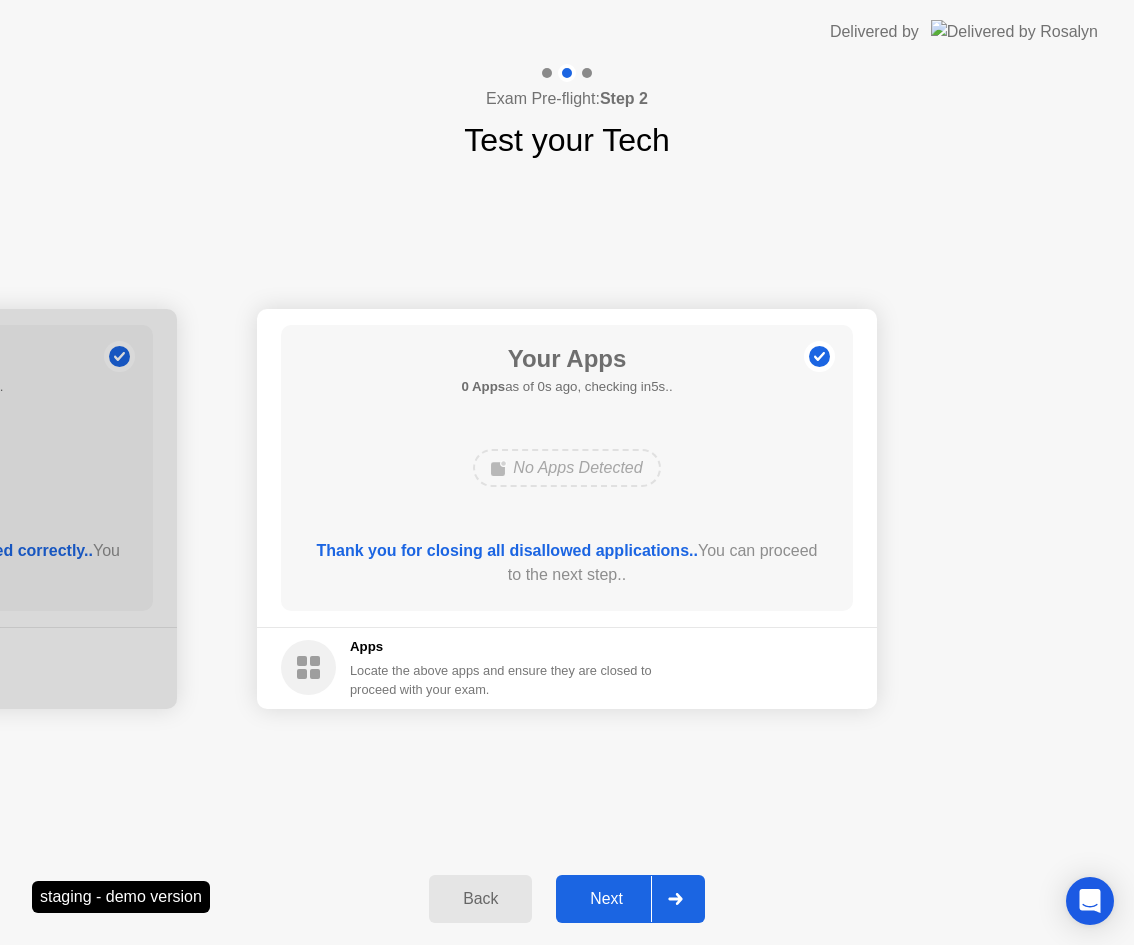 click on "Next" 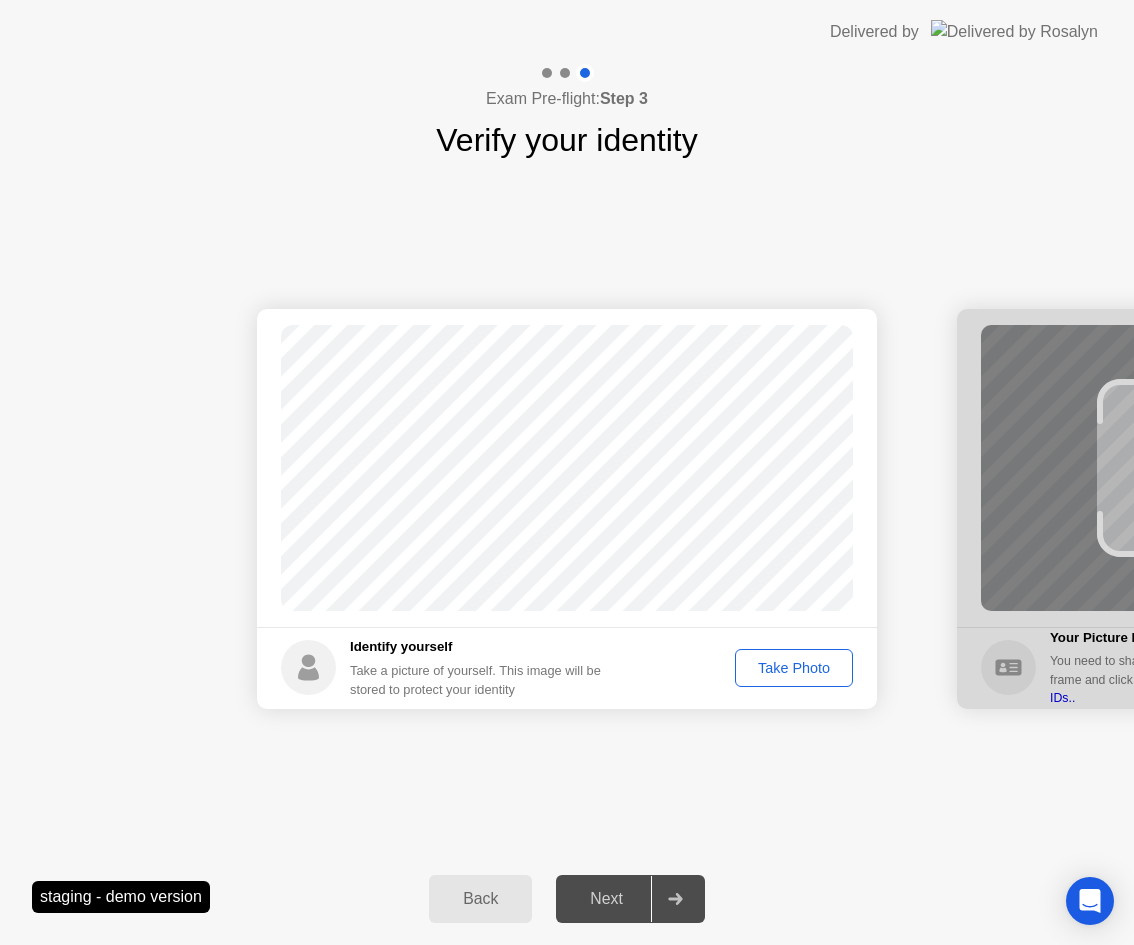 click on "Take Photo" 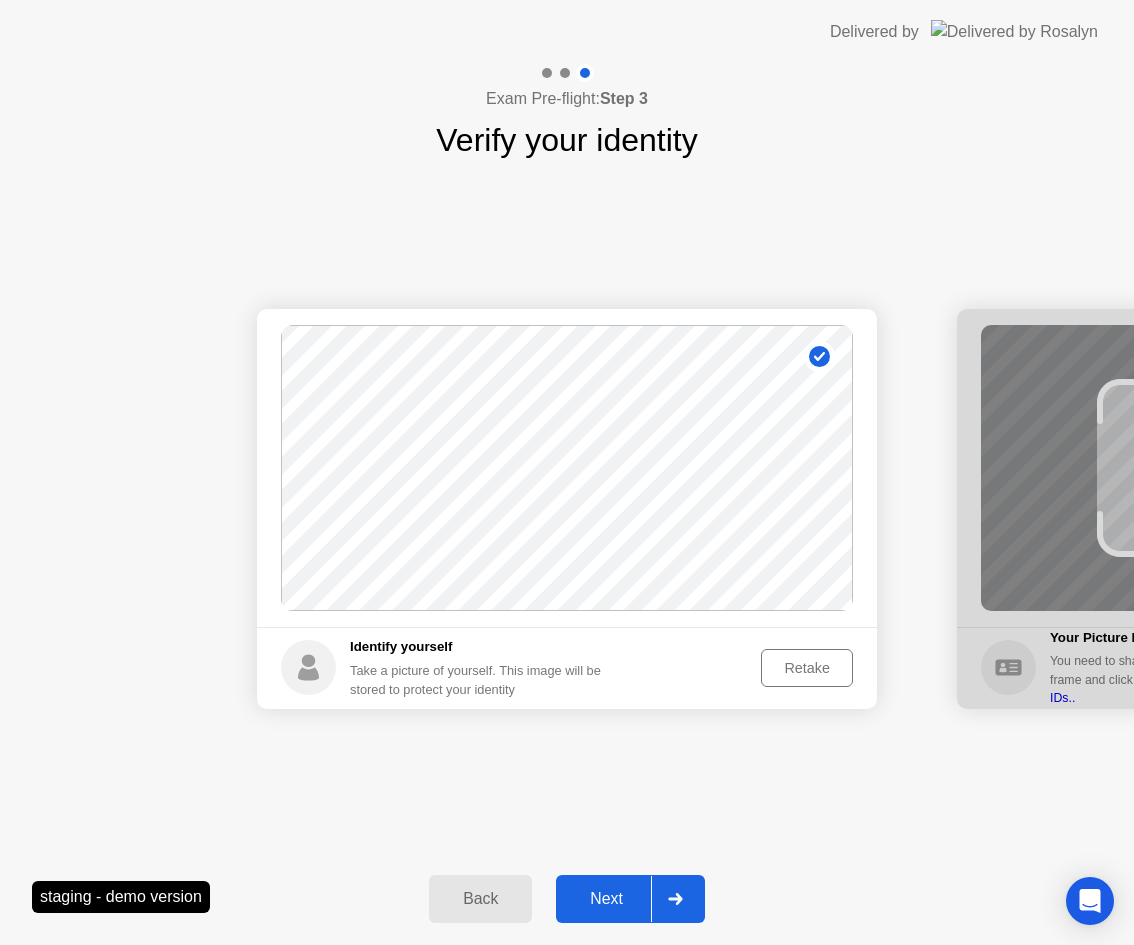 click on "Next" 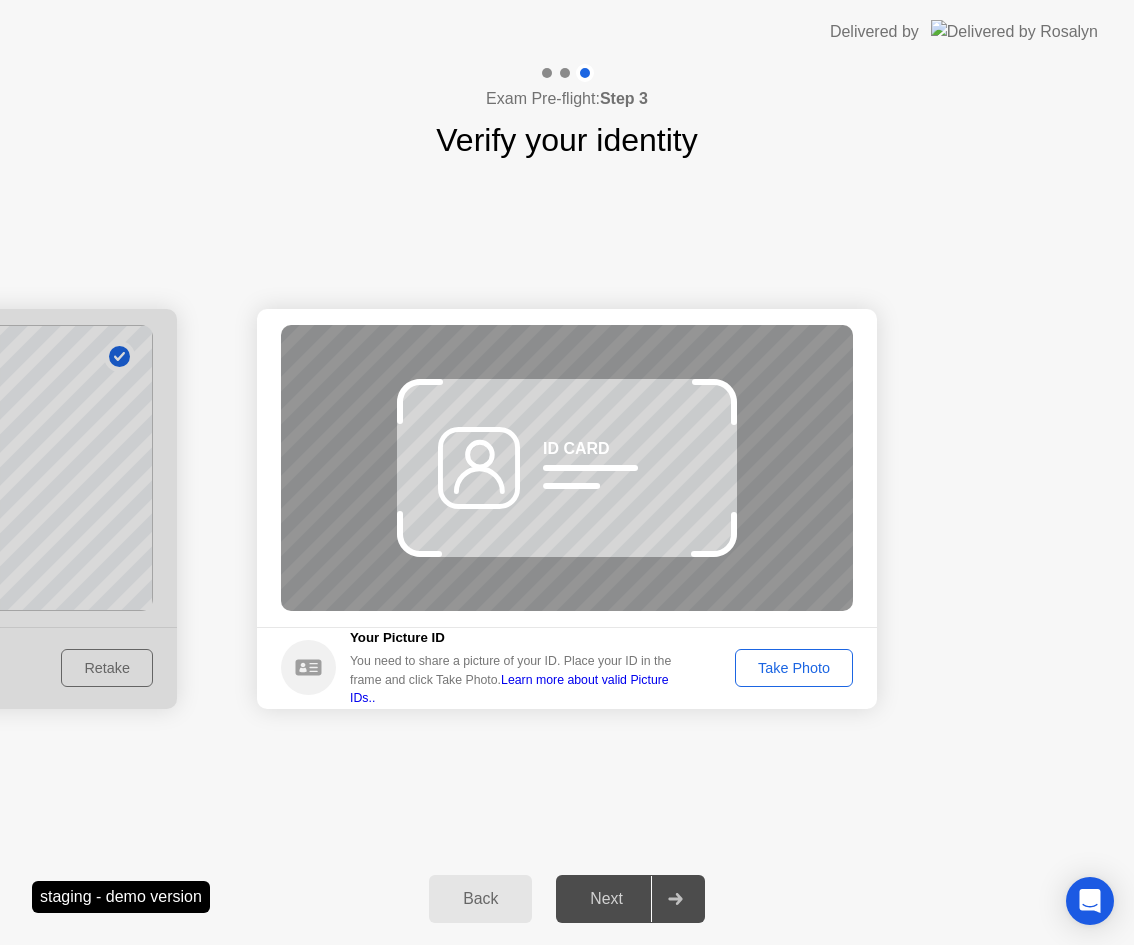 click on "Take Photo" 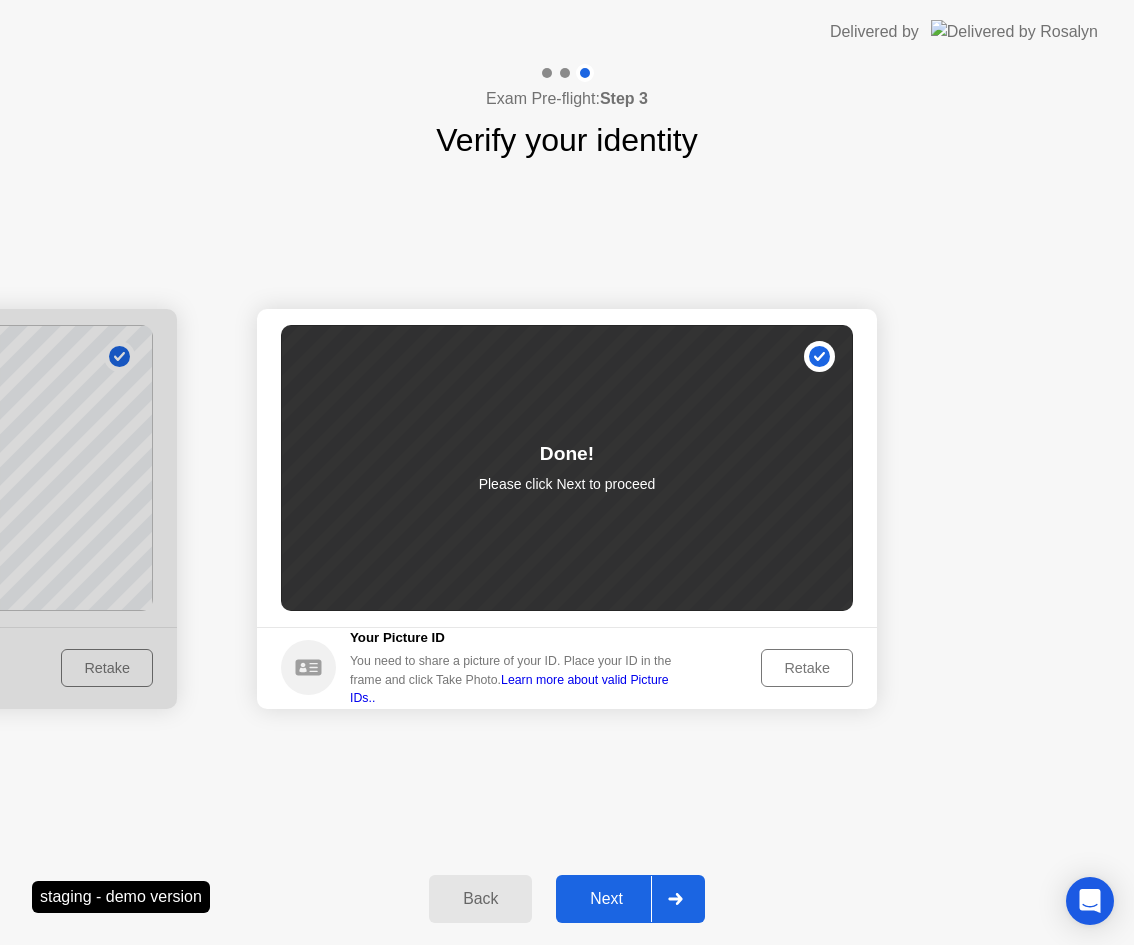 click on "Next" 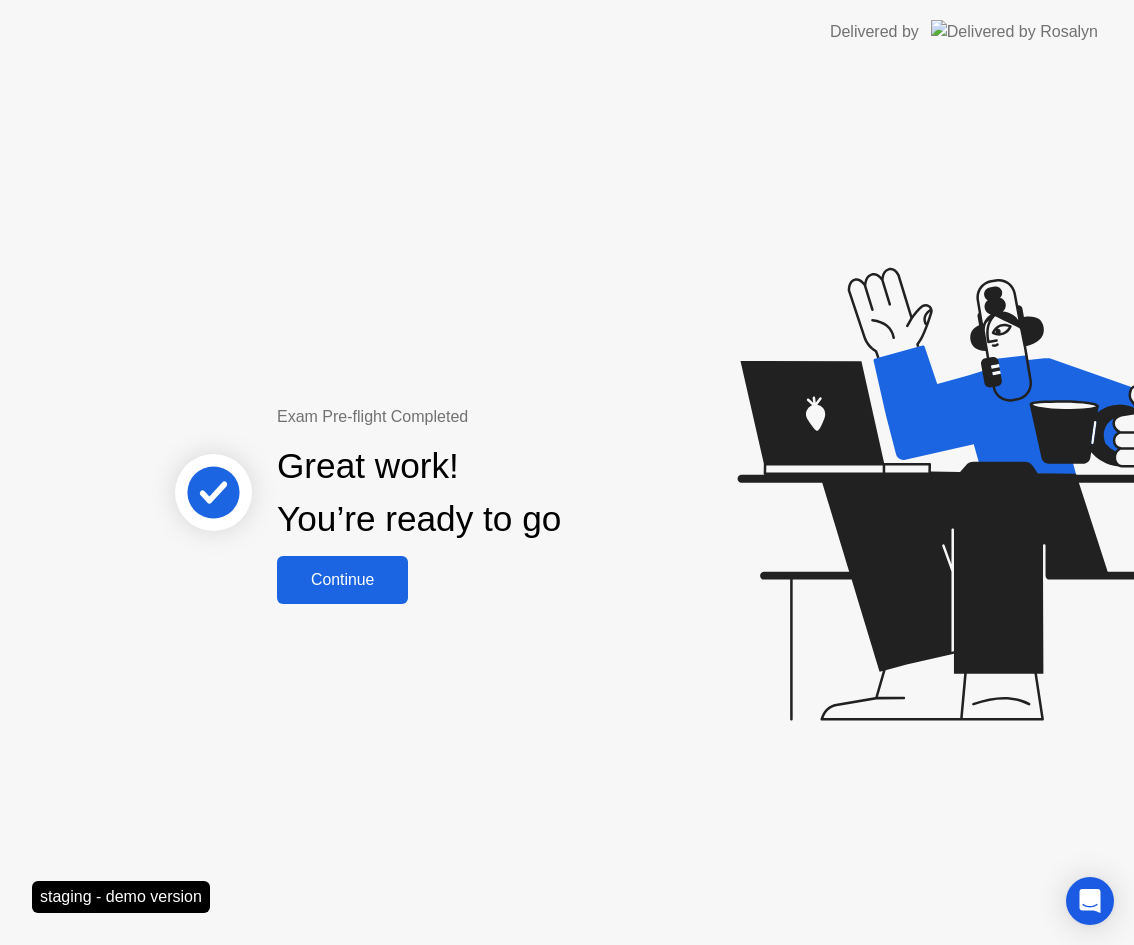 click on "Continue" 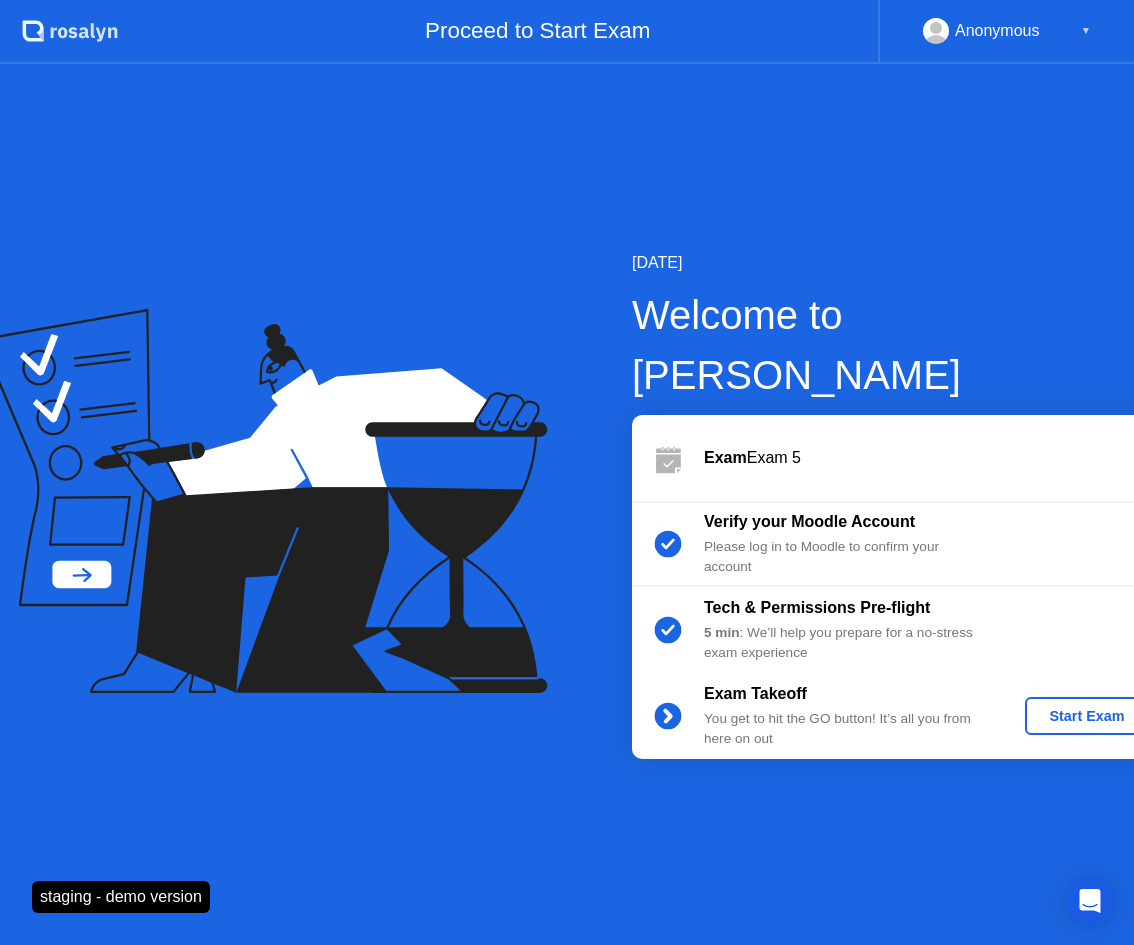 click on "Start Exam" 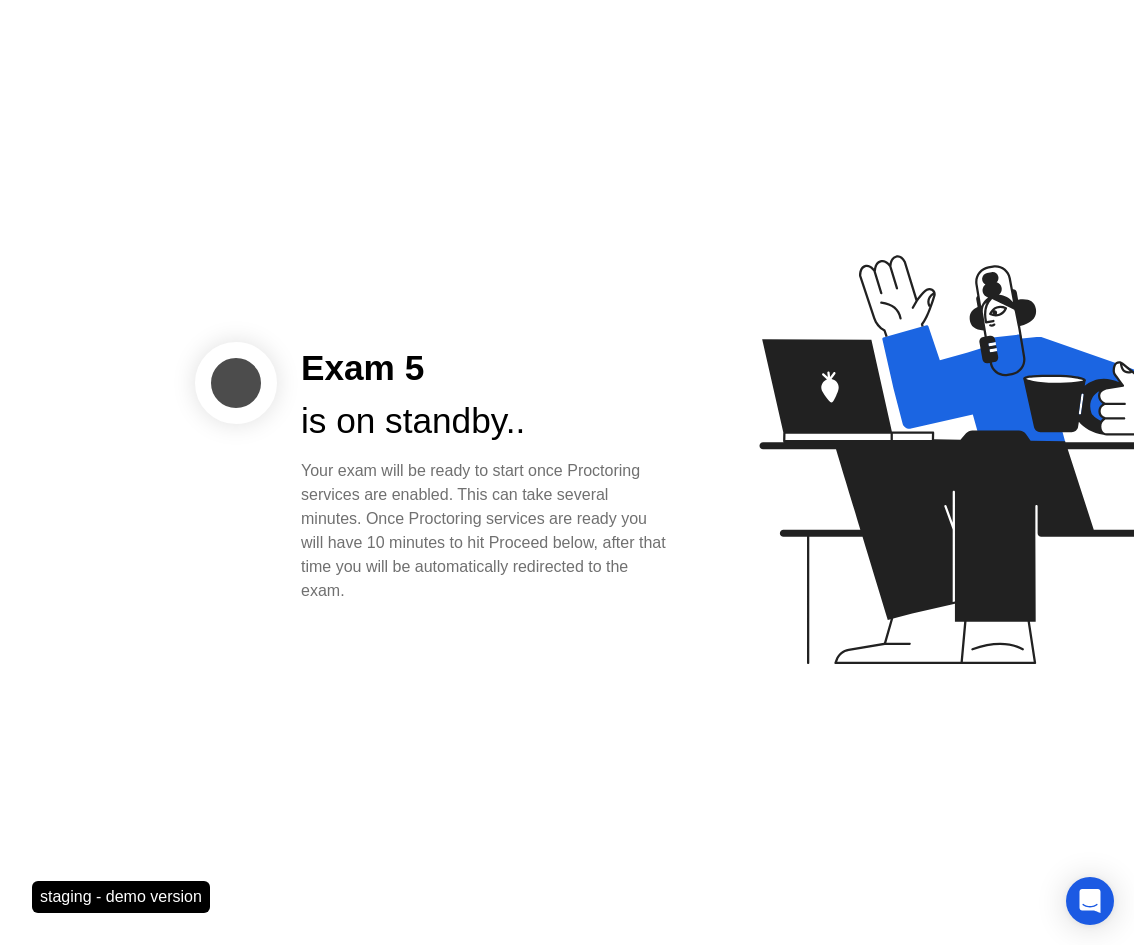 click on "Your exam will be ready to start once Proctoring services are enabled. This can take several minutes. Once Proctoring services are ready you will have 10 minutes to hit Proceed below, after that time you will be automatically redirected to the exam." 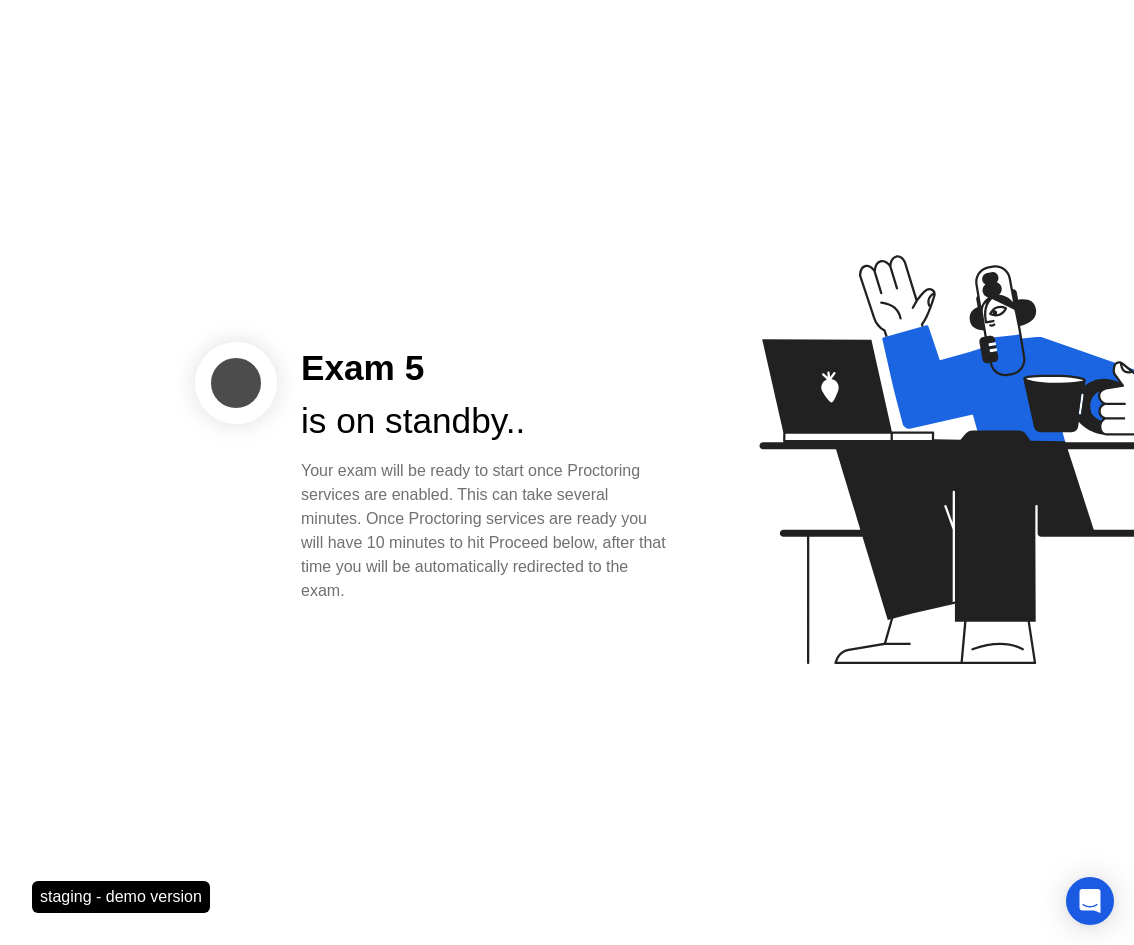 click on "Your exam will be ready to start once Proctoring services are enabled. This can take several minutes. Once Proctoring services are ready you will have 10 minutes to hit Proceed below, after that time you will be automatically redirected to the exam." 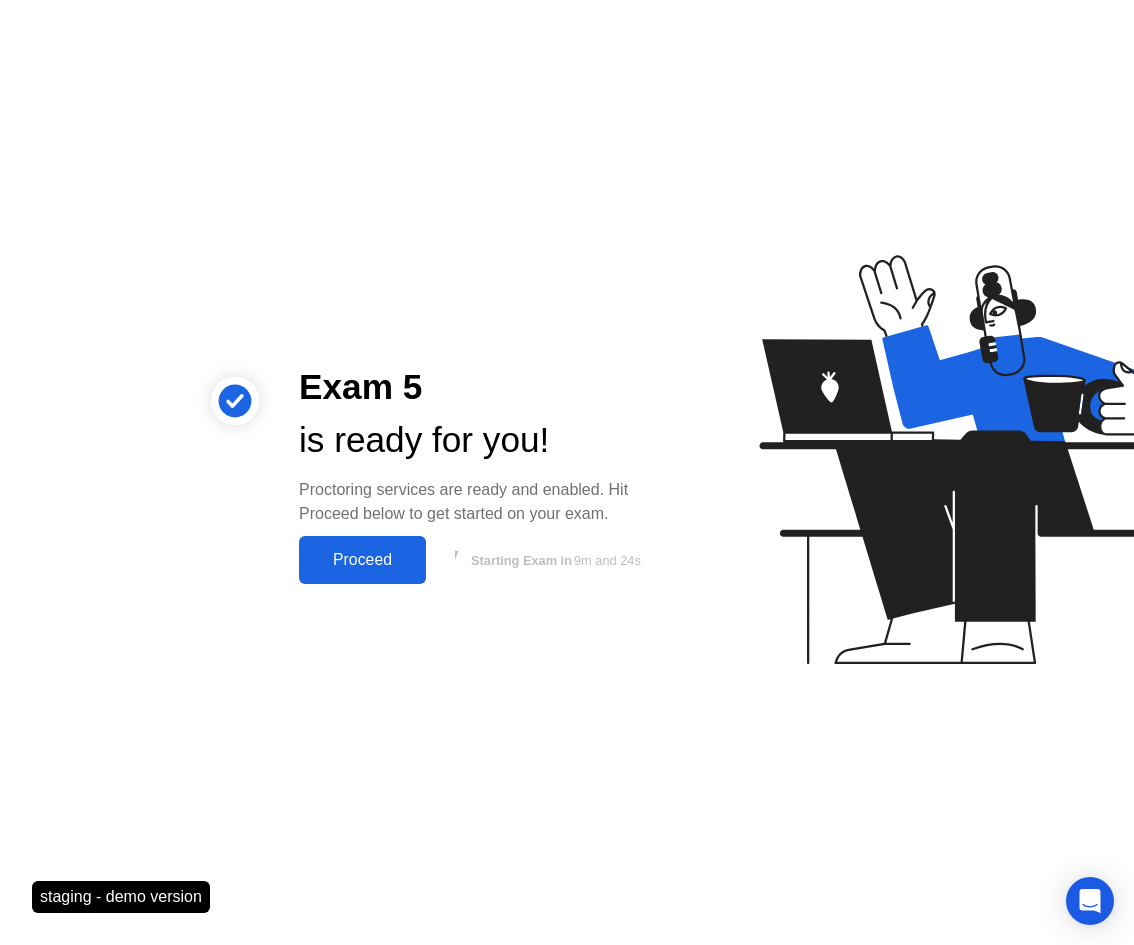 click on "Proceed" 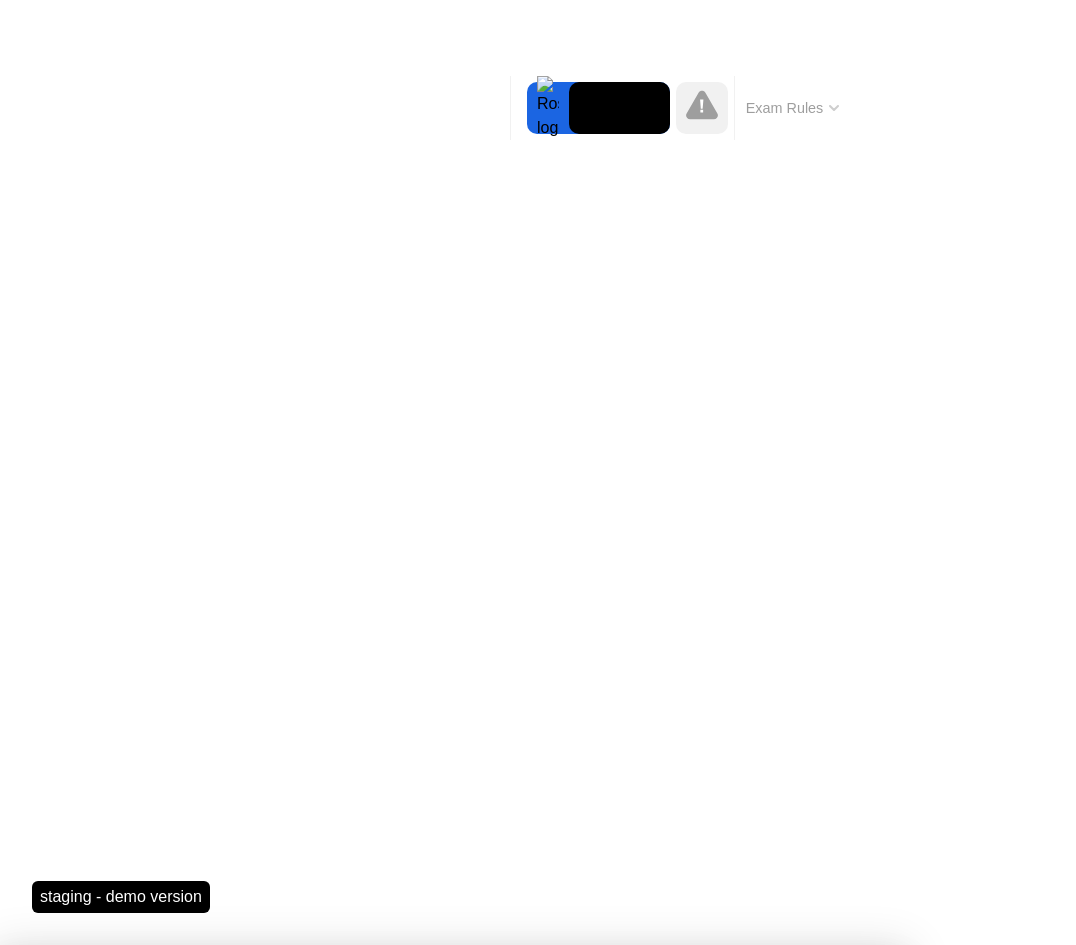 click at bounding box center (538, 945) 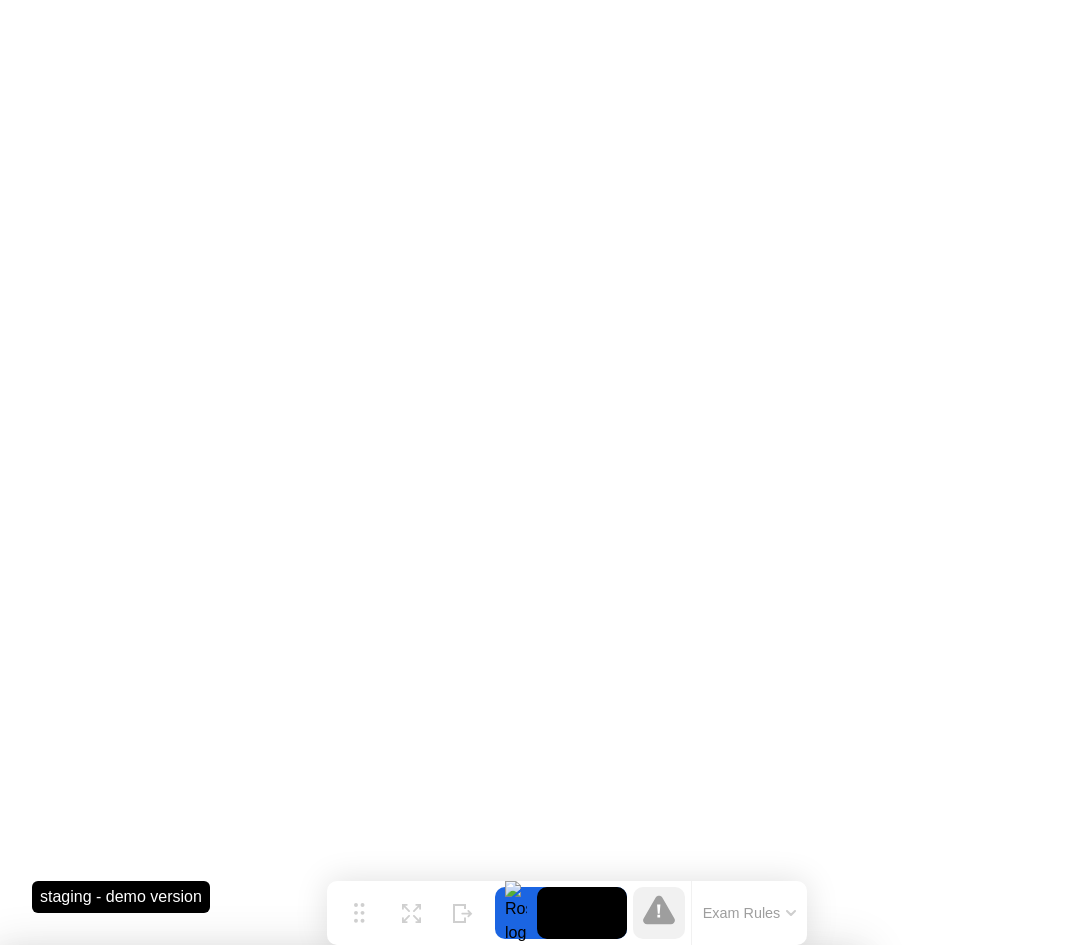 click on "No" at bounding box center [478, 1058] 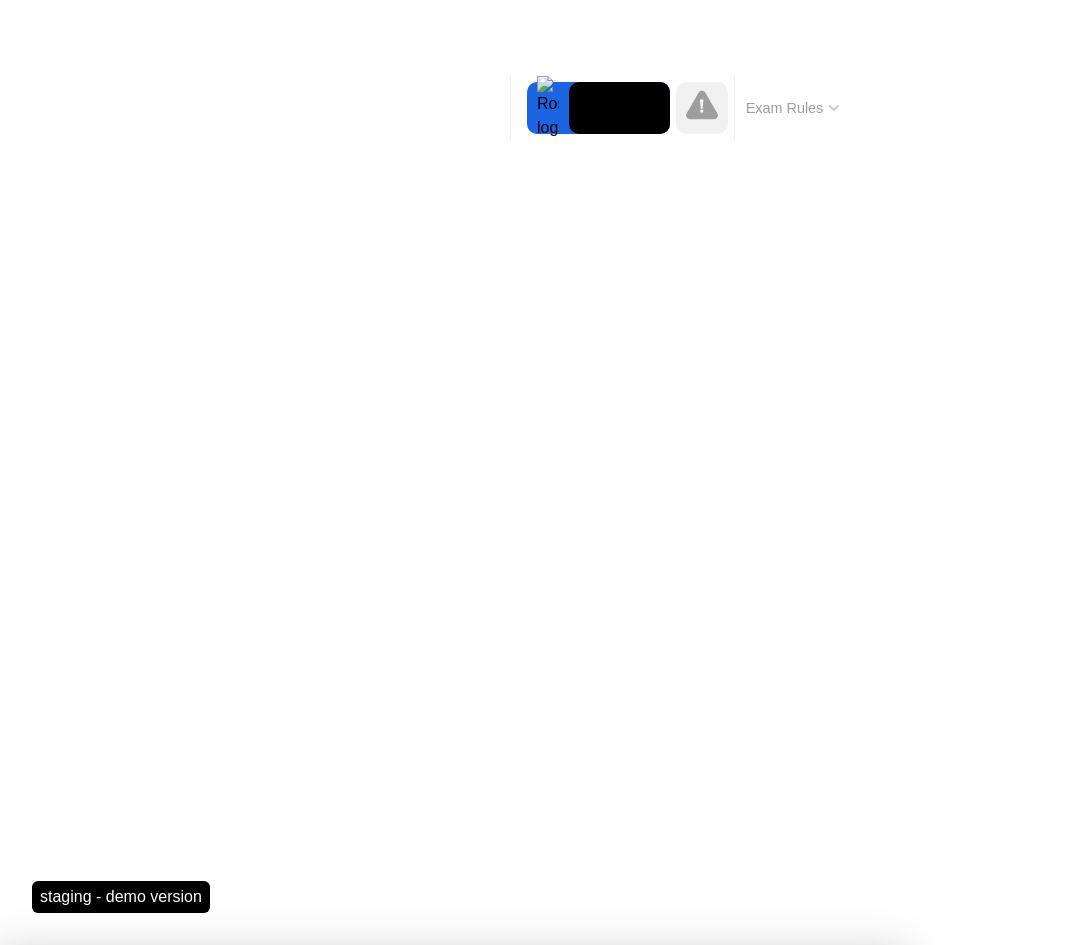 click on "Continue" at bounding box center (462, 1468) 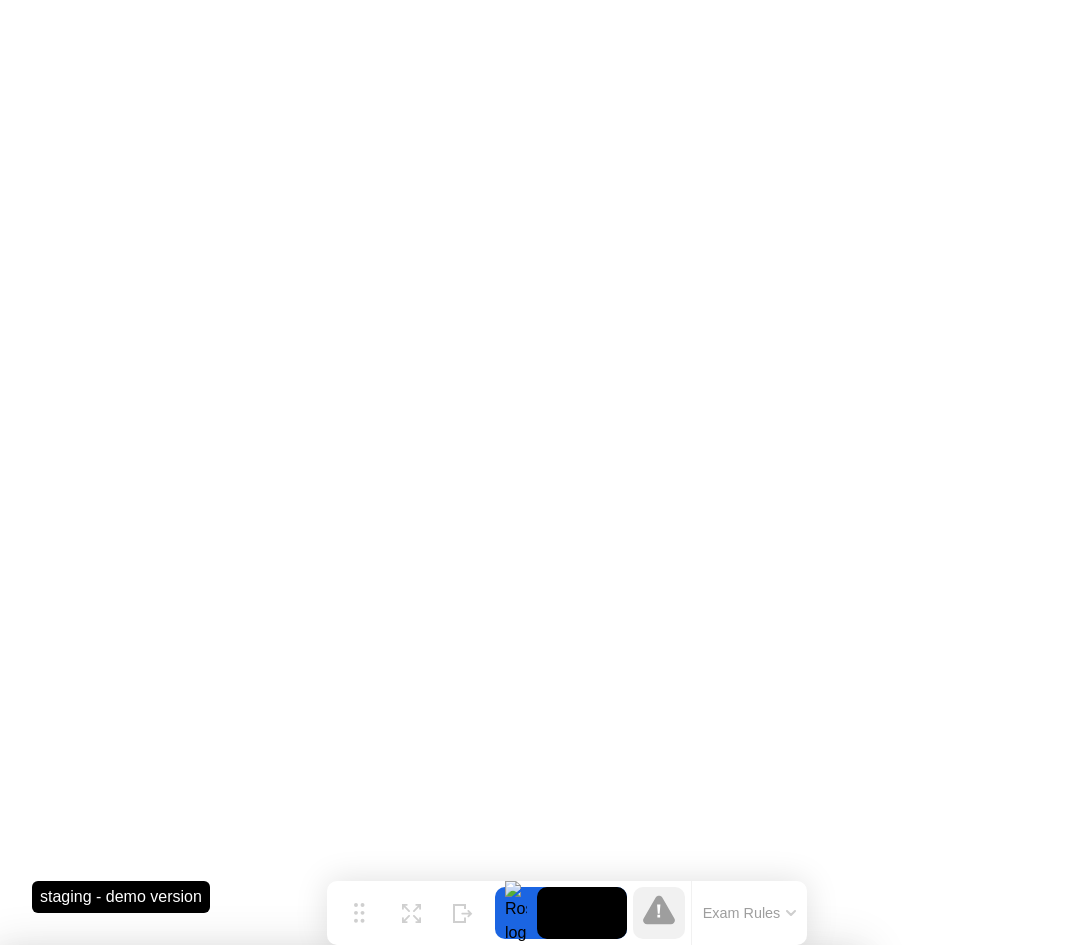 click on "Yes" at bounding box center [382, 1058] 